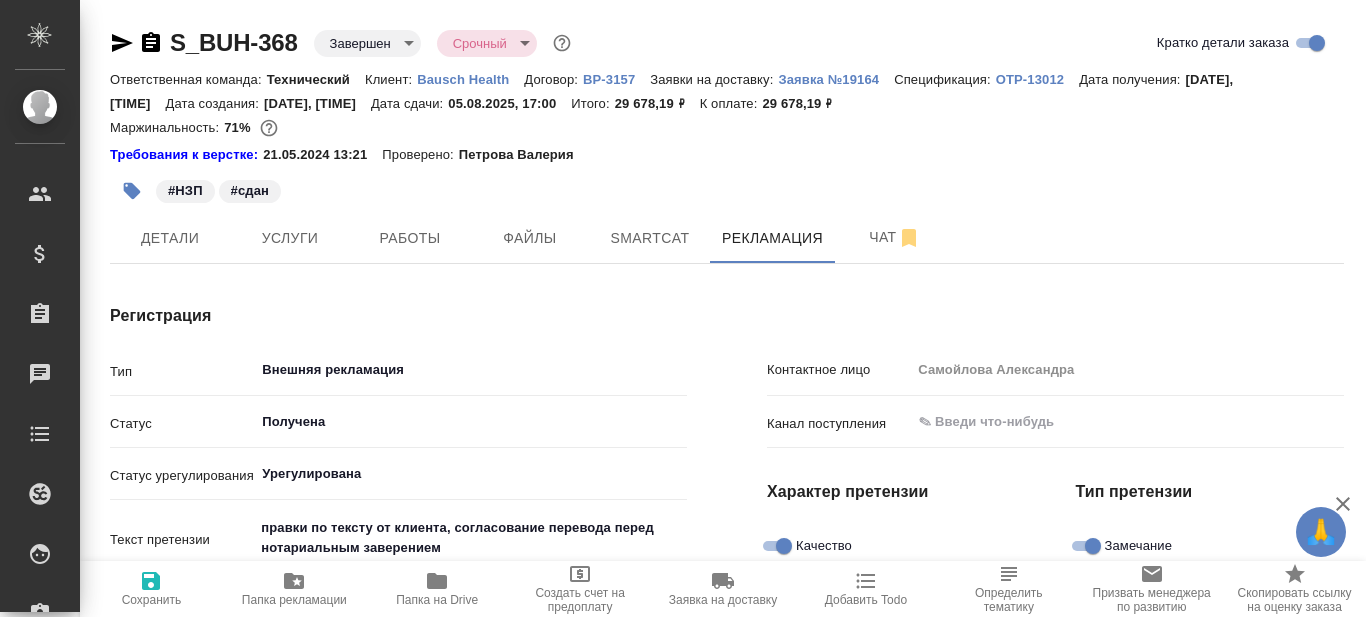 scroll, scrollTop: 0, scrollLeft: 0, axis: both 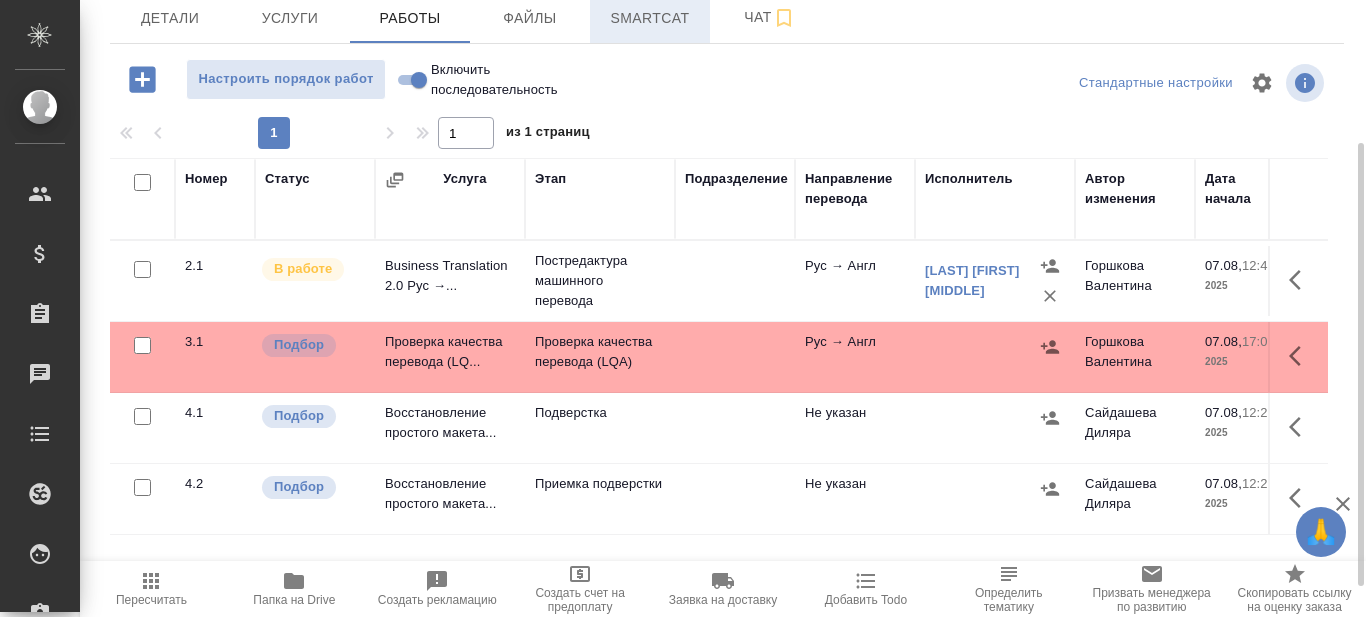 click on "Smartcat" at bounding box center [650, 18] 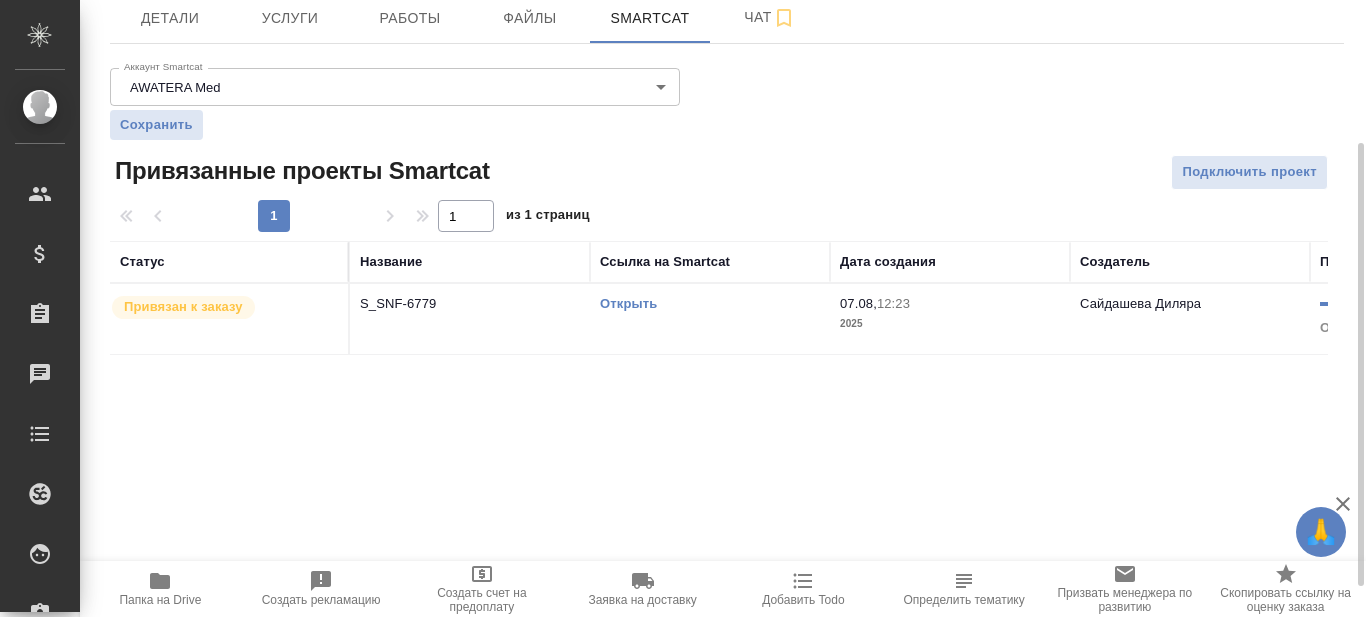click on "Открыть" at bounding box center [628, 303] 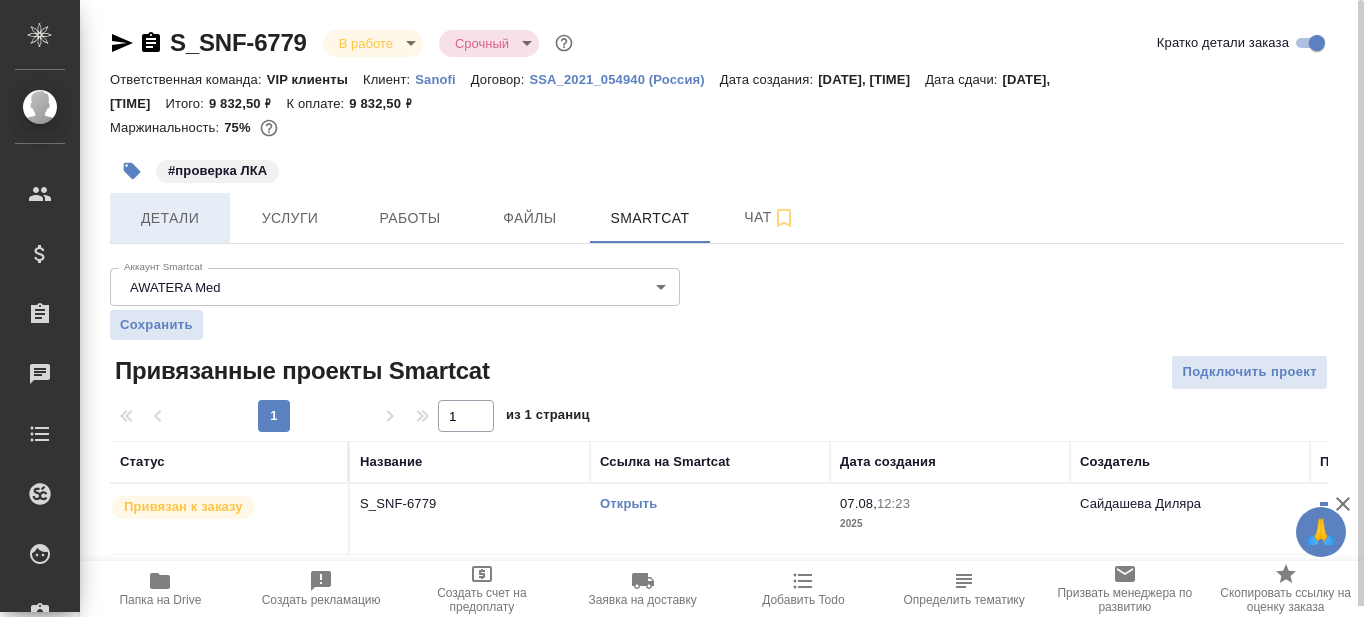 click on "Детали" at bounding box center [170, 218] 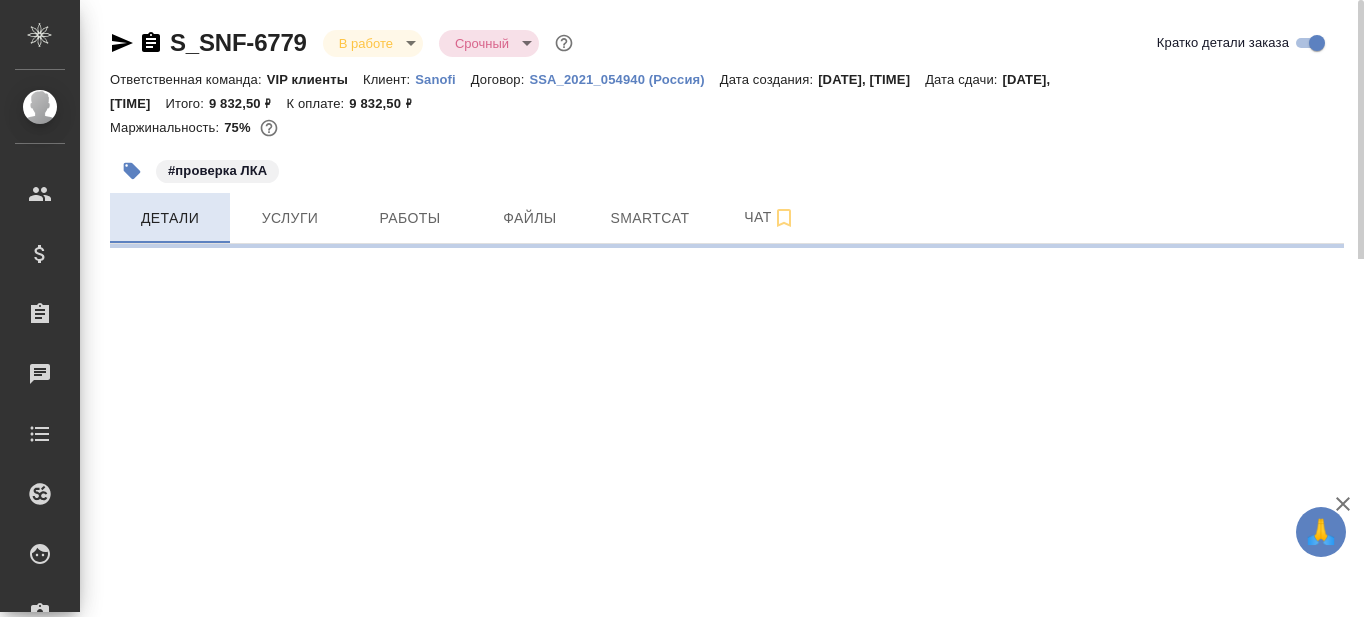 select on "RU" 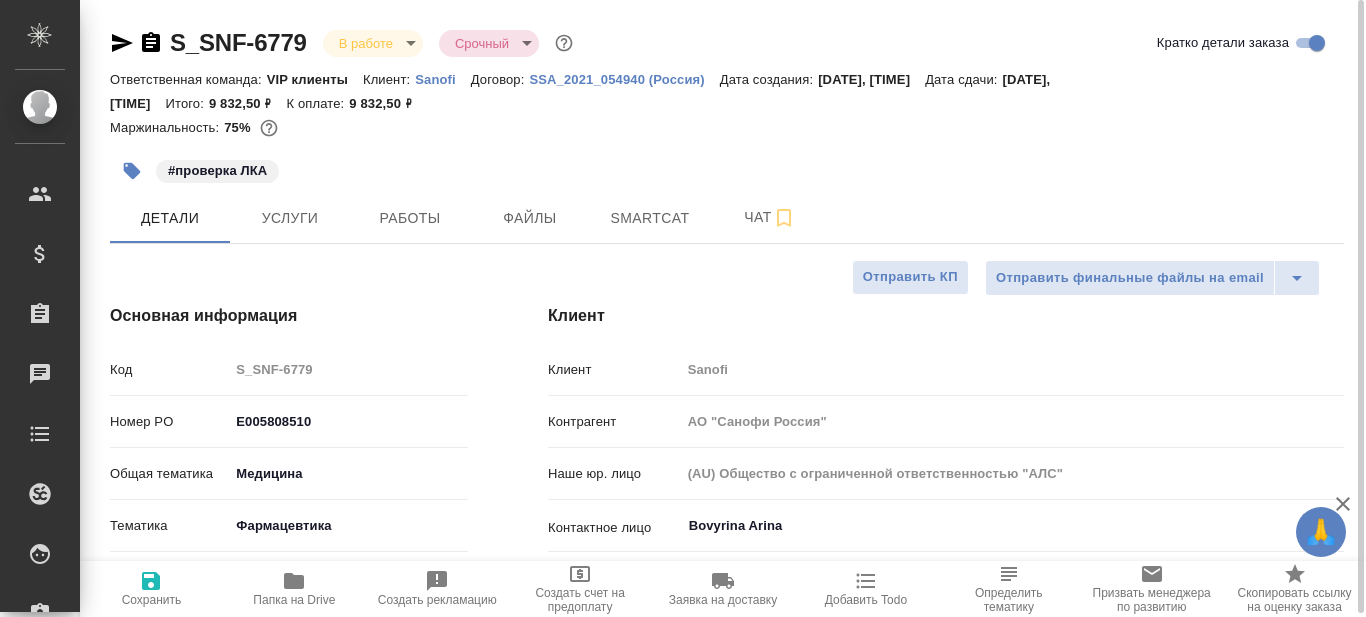 type on "x" 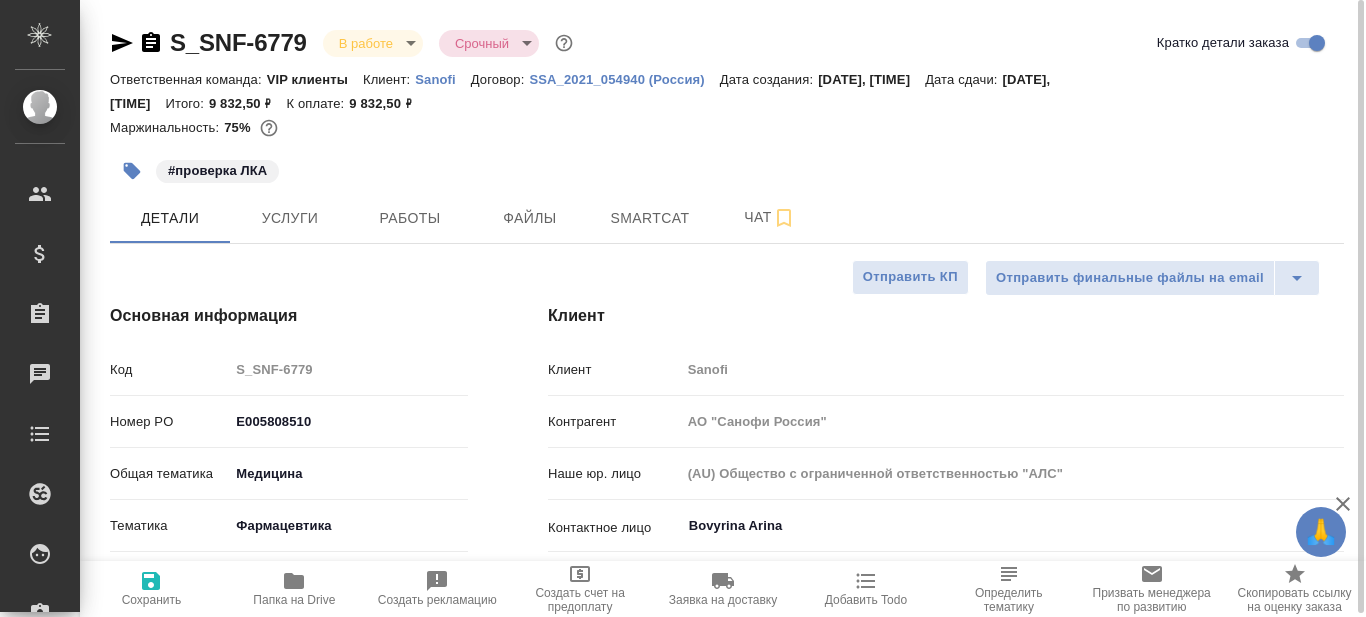 type on "x" 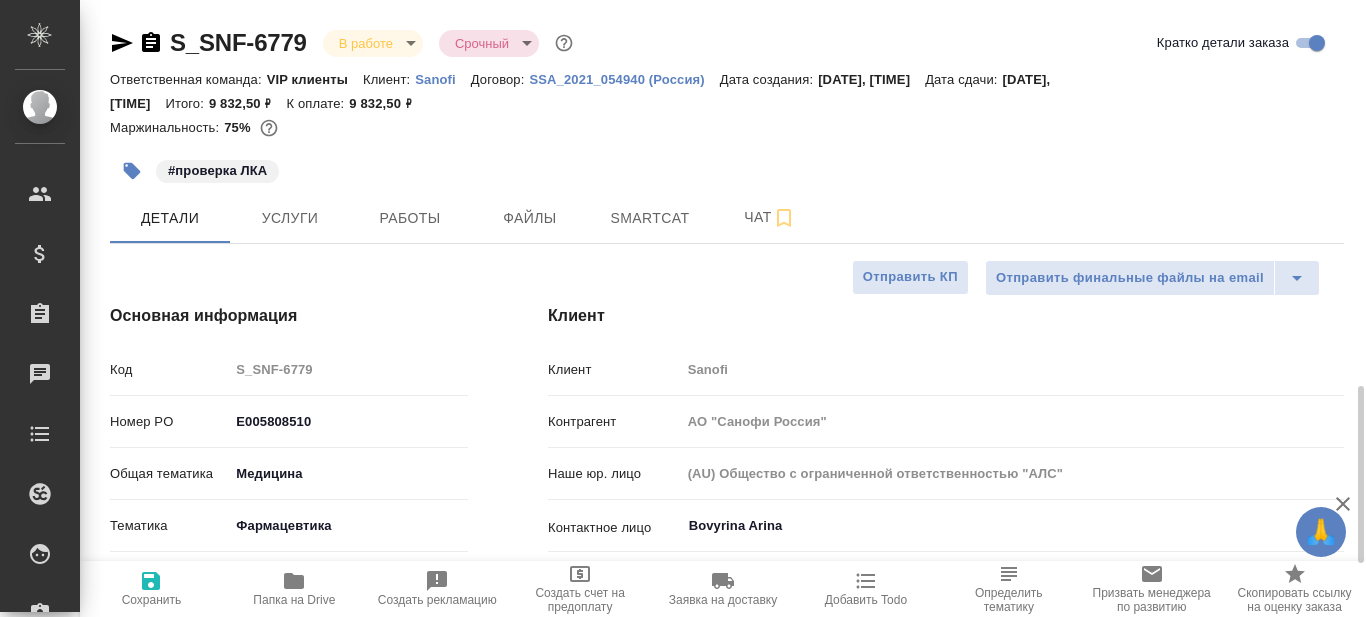 type on "Горшкова Валентина" 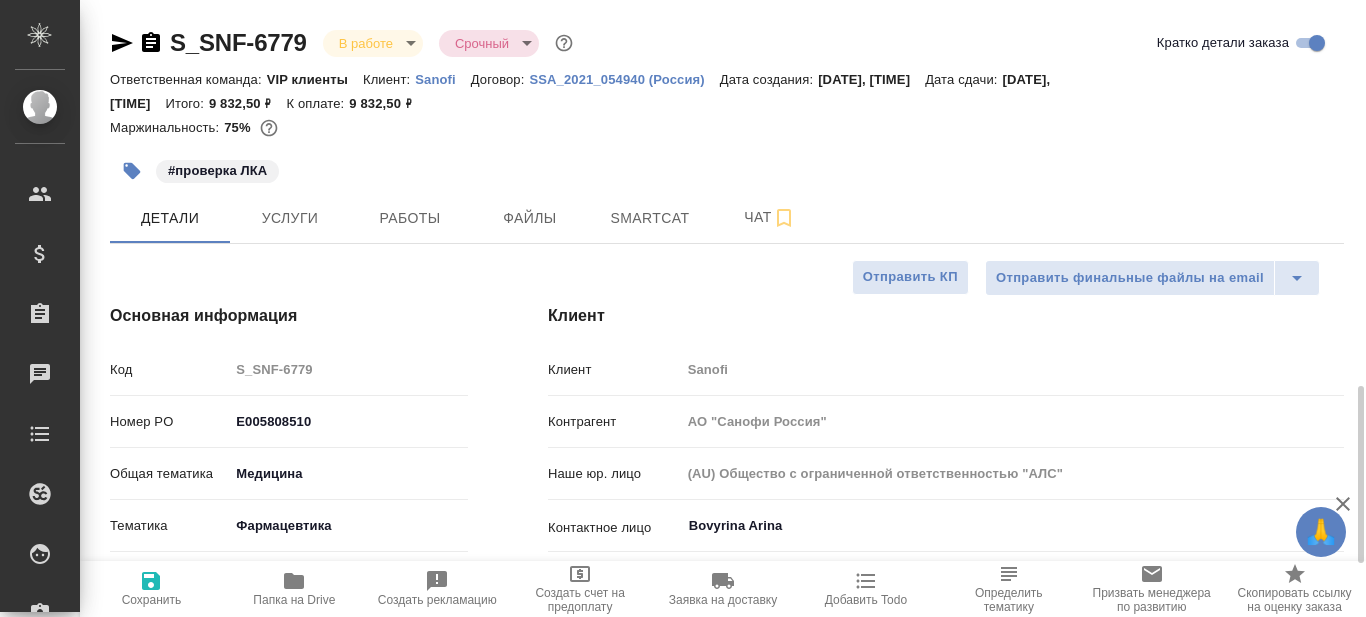 type on "Комаров Роман" 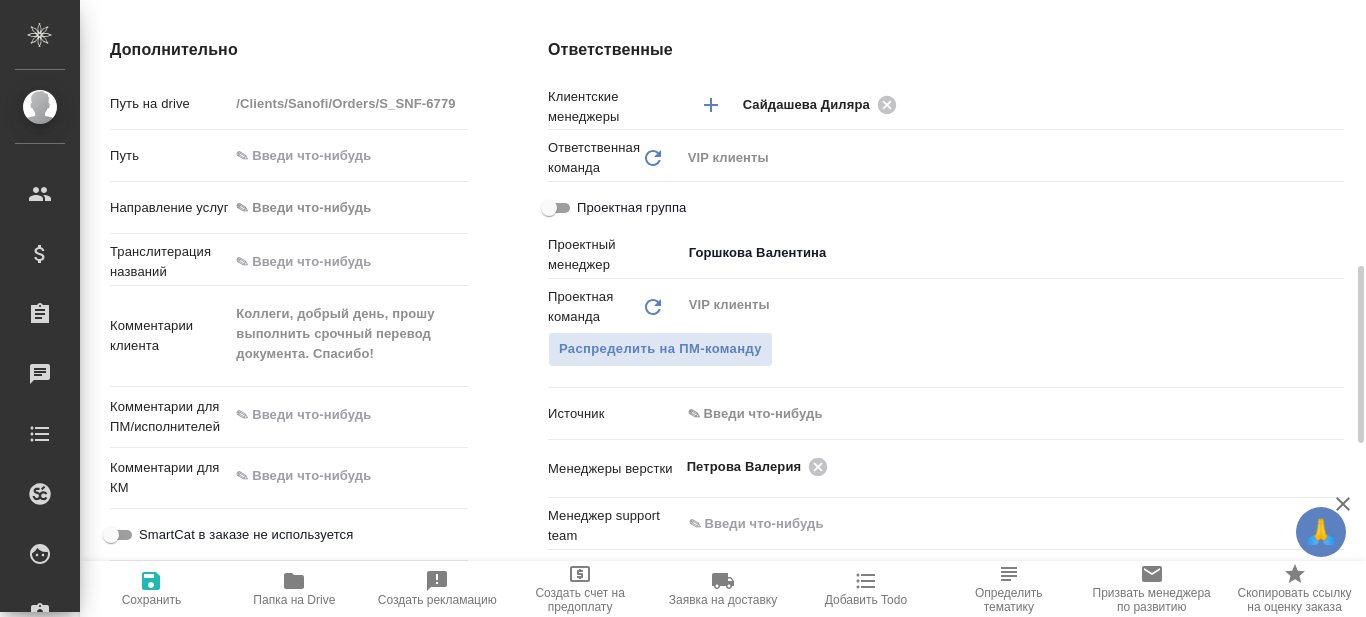 scroll, scrollTop: 526, scrollLeft: 0, axis: vertical 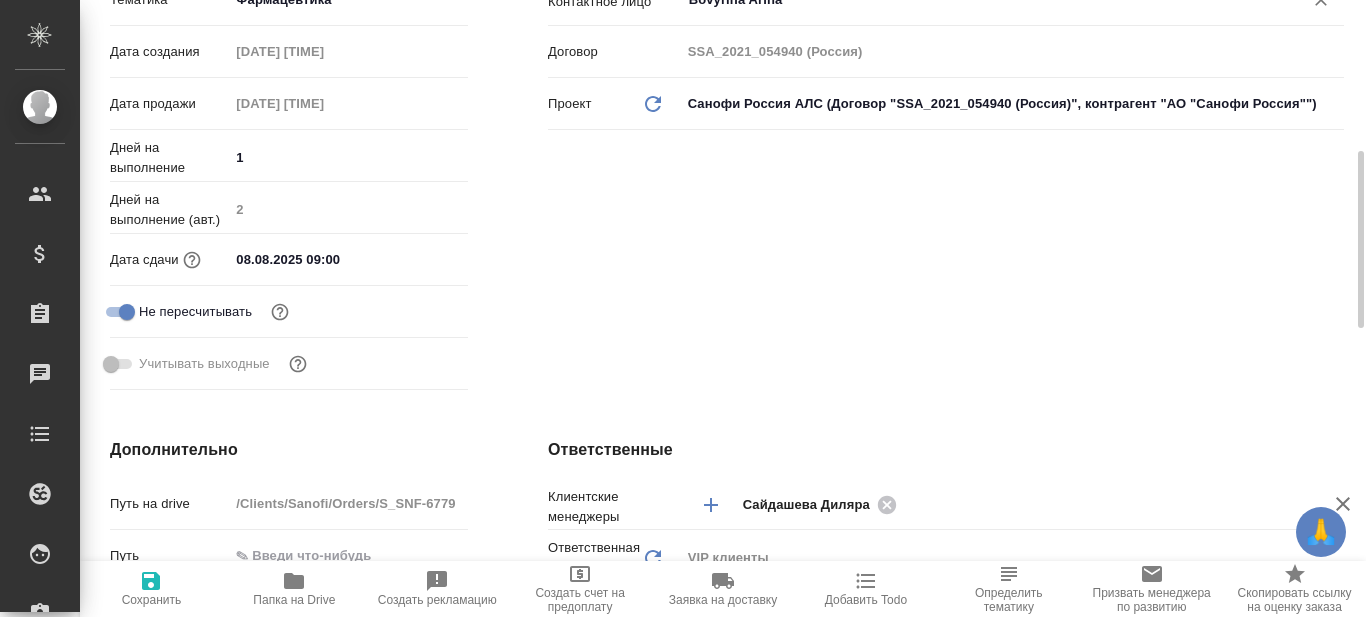 type on "x" 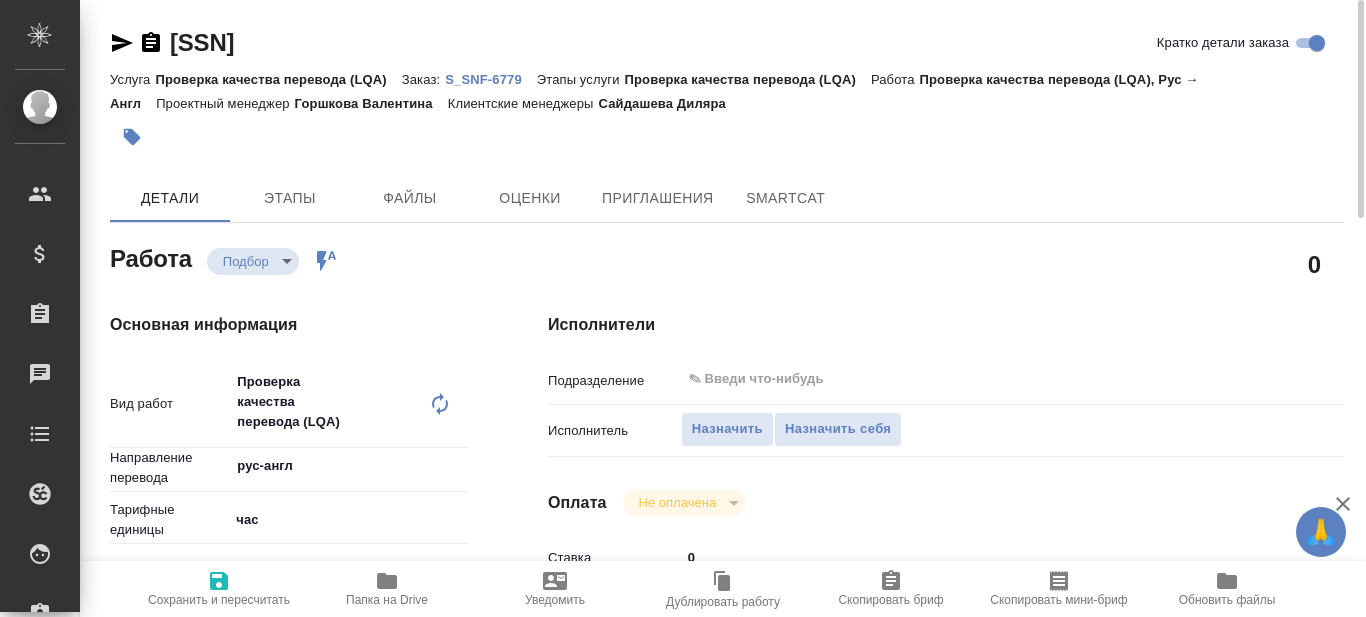 scroll, scrollTop: 0, scrollLeft: 0, axis: both 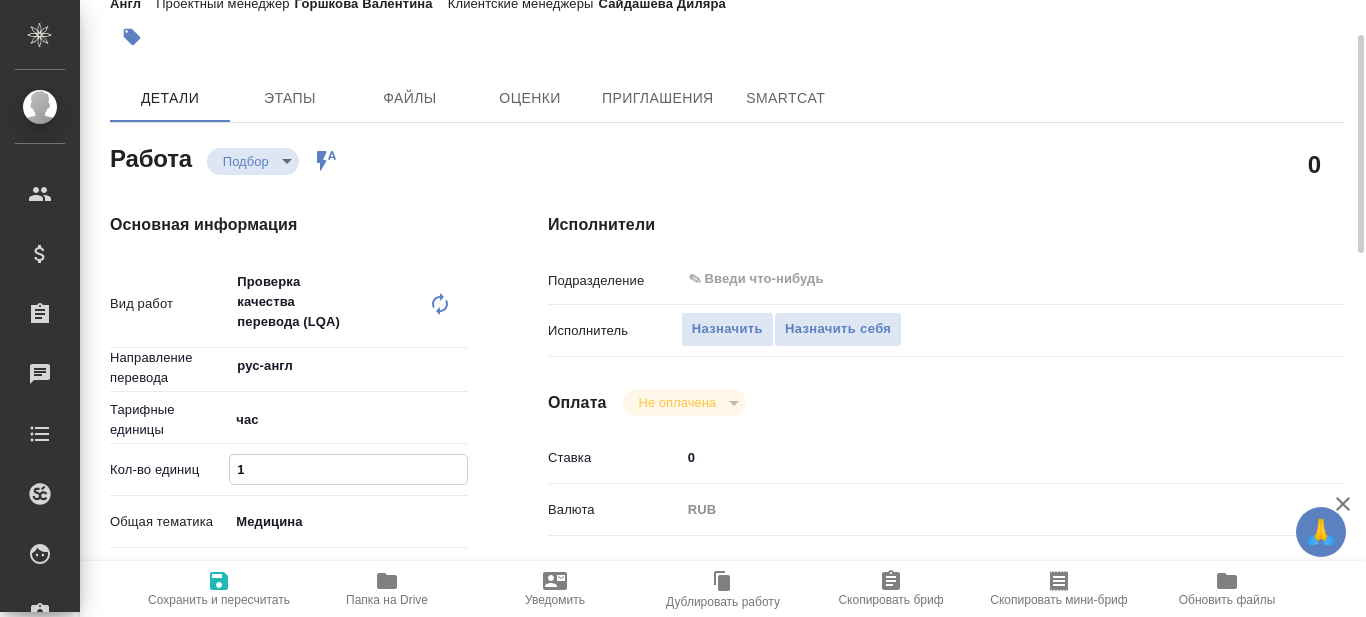 drag, startPoint x: 268, startPoint y: 465, endPoint x: 232, endPoint y: 465, distance: 36 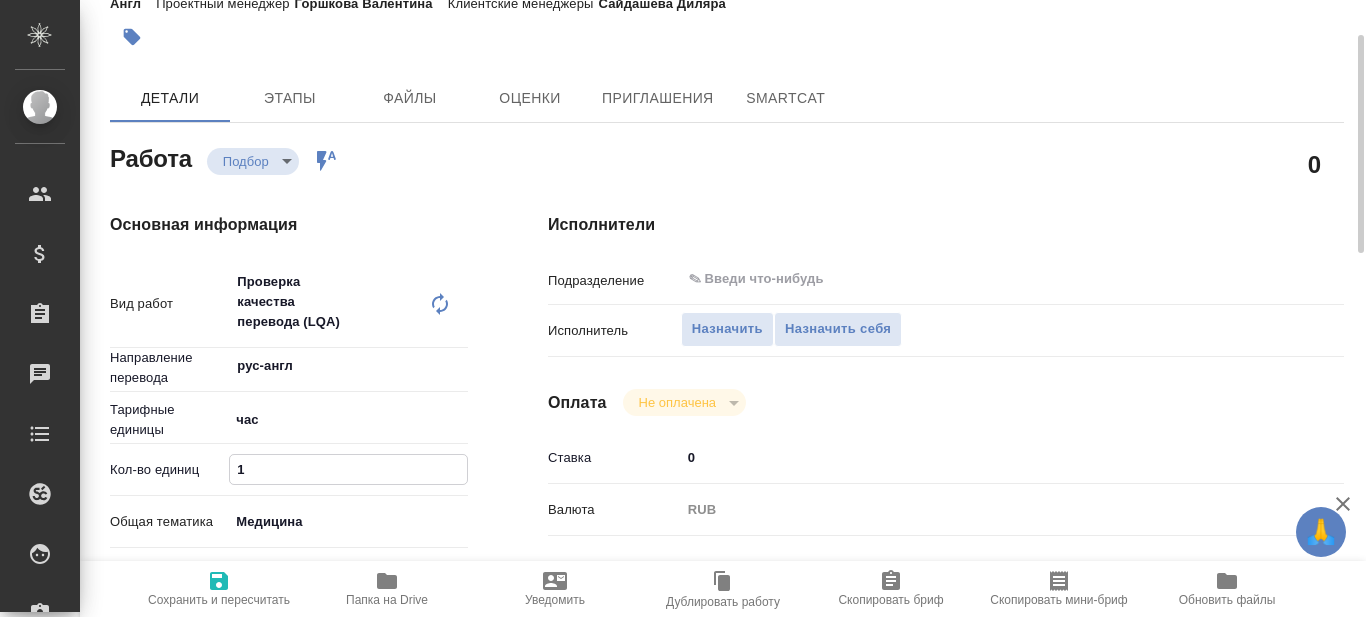 click on "1" at bounding box center [348, 469] 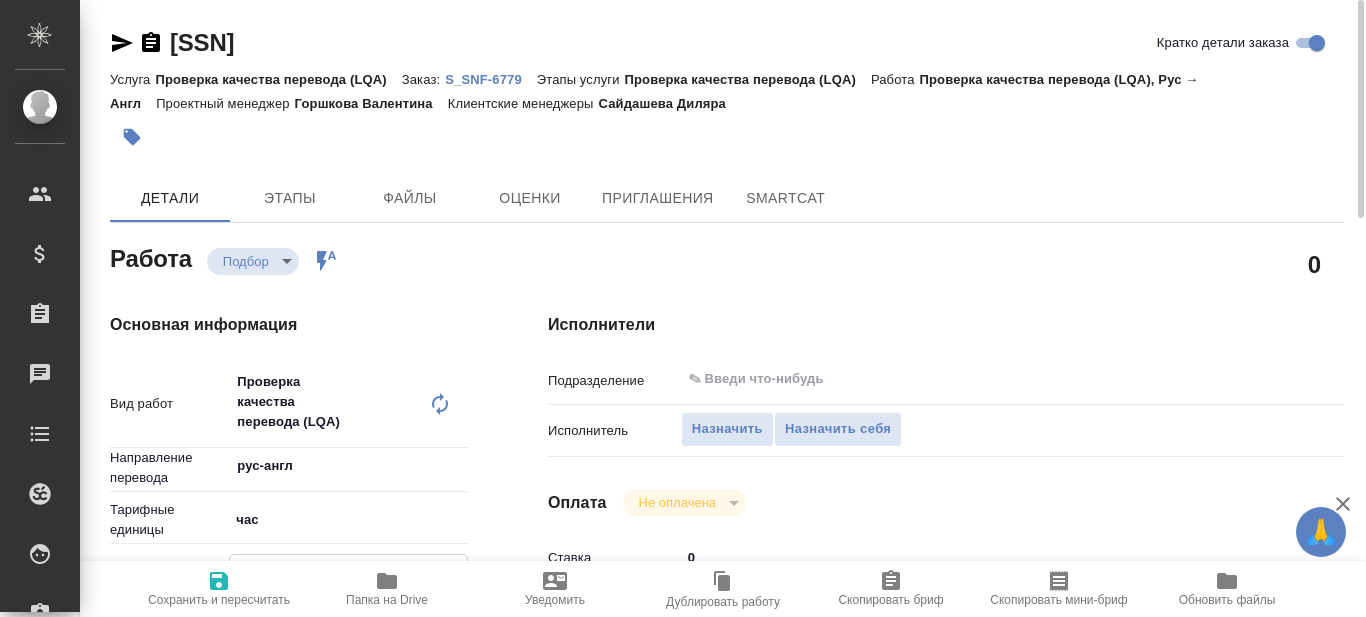 scroll, scrollTop: 300, scrollLeft: 0, axis: vertical 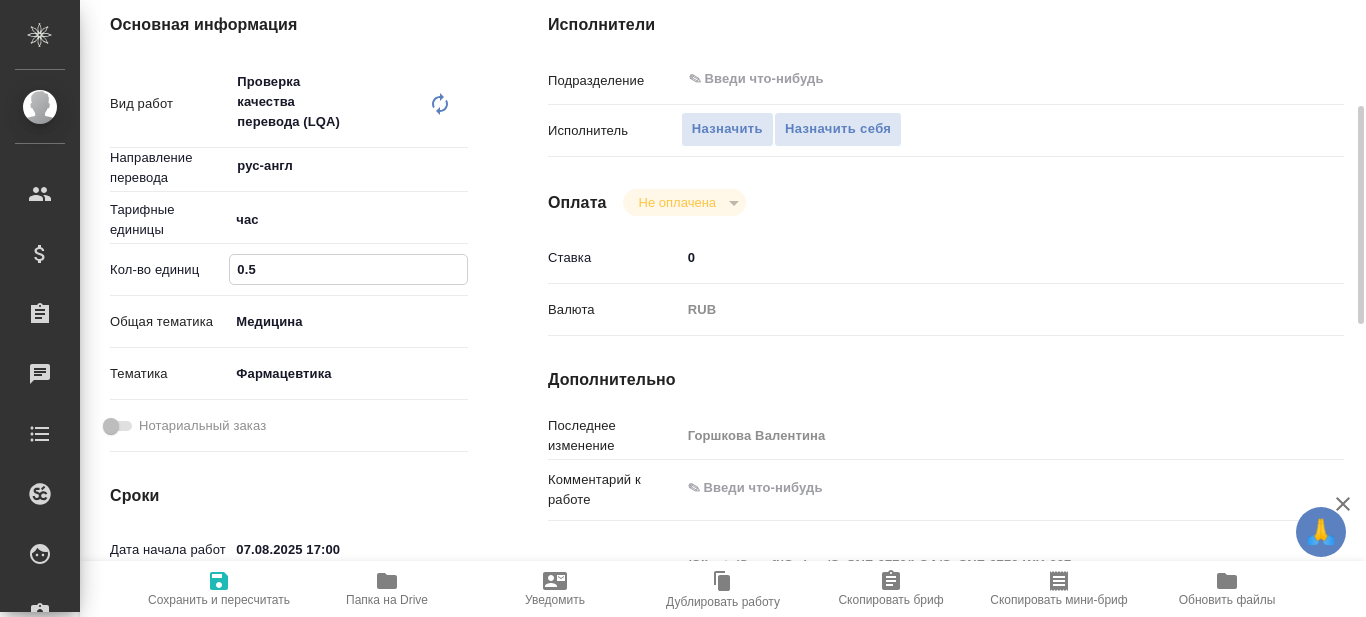 type on "0.5" 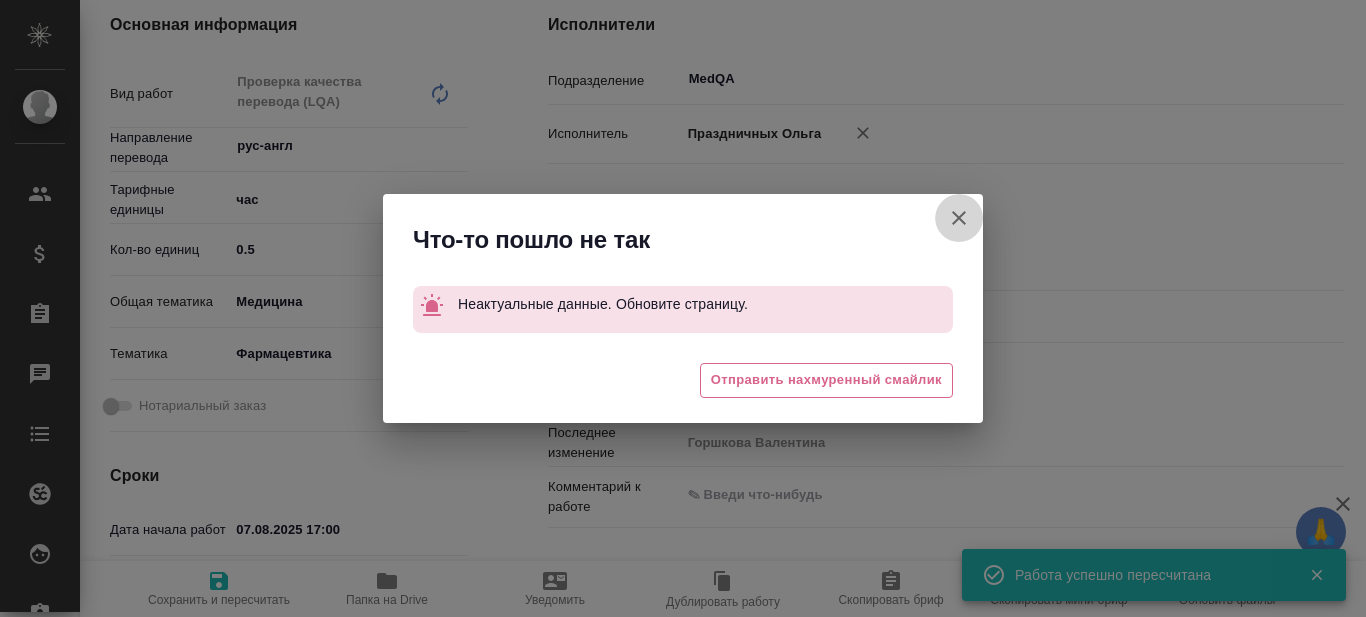type on "readyForWork" 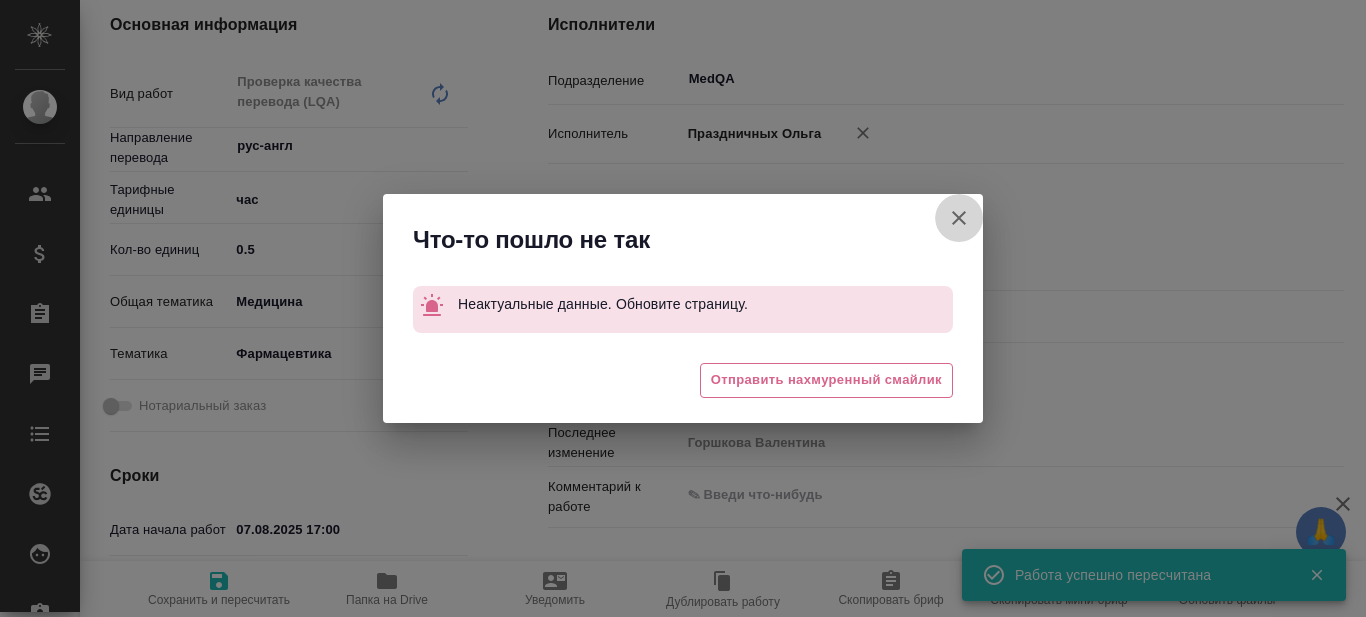 type on "рус-англ" 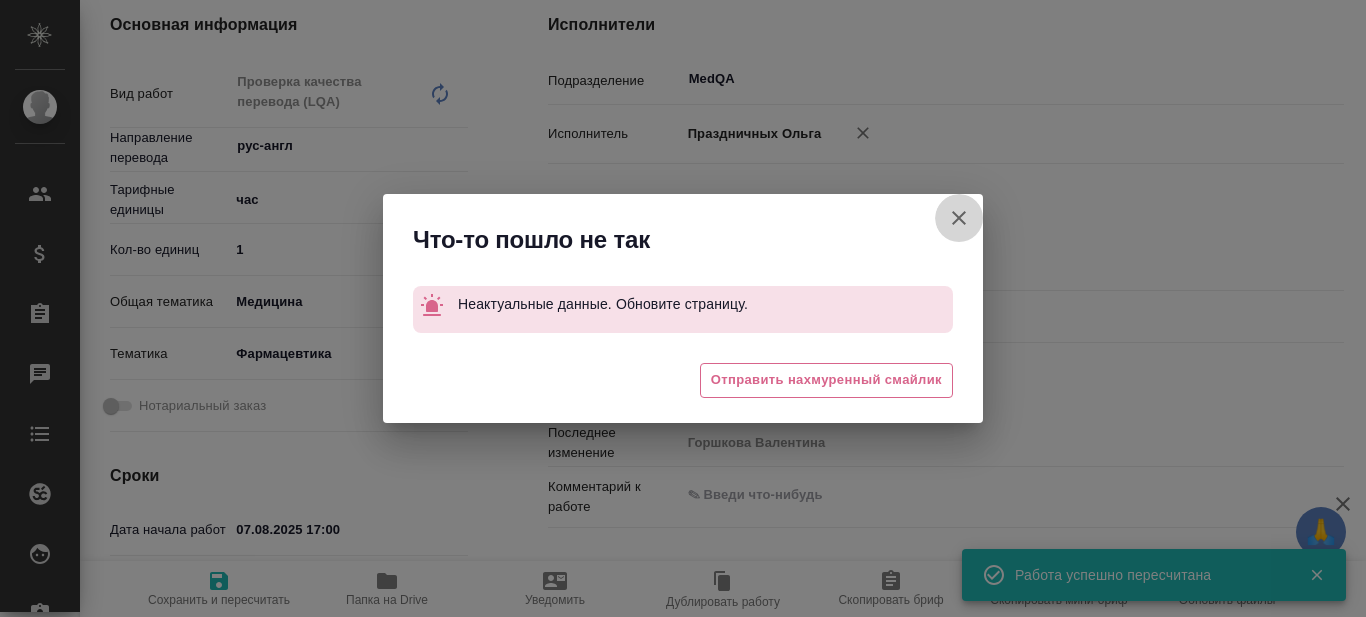 click 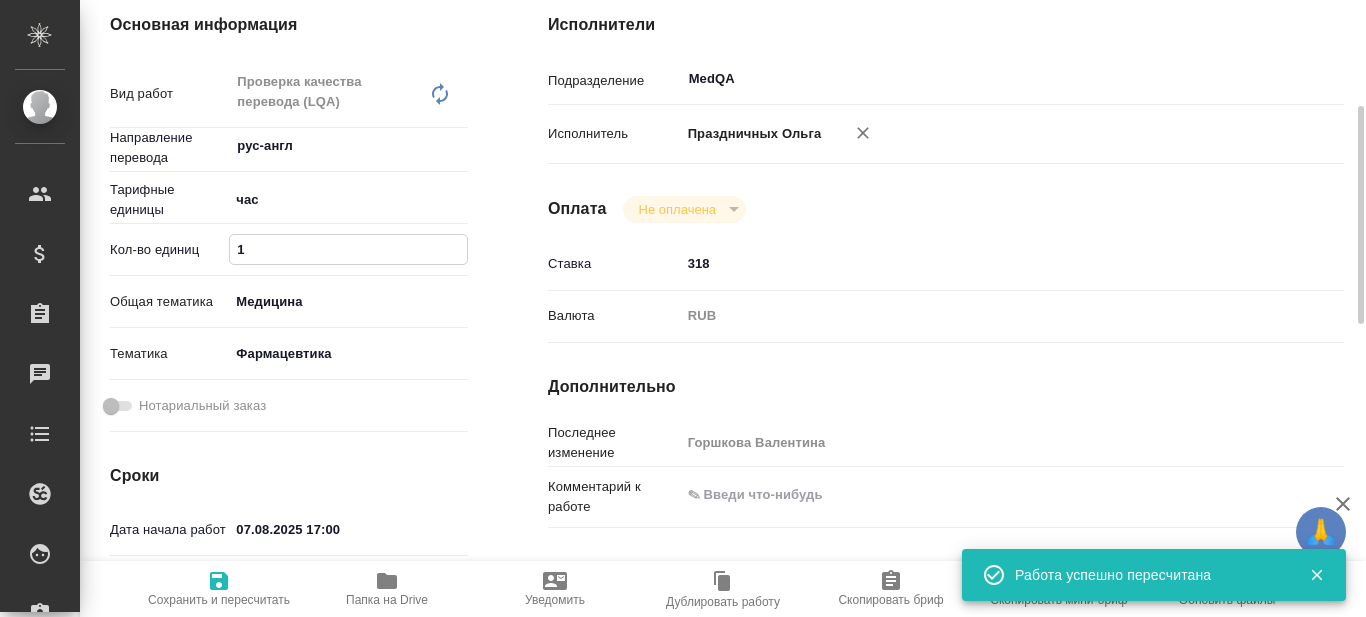 click on "1" at bounding box center (348, 249) 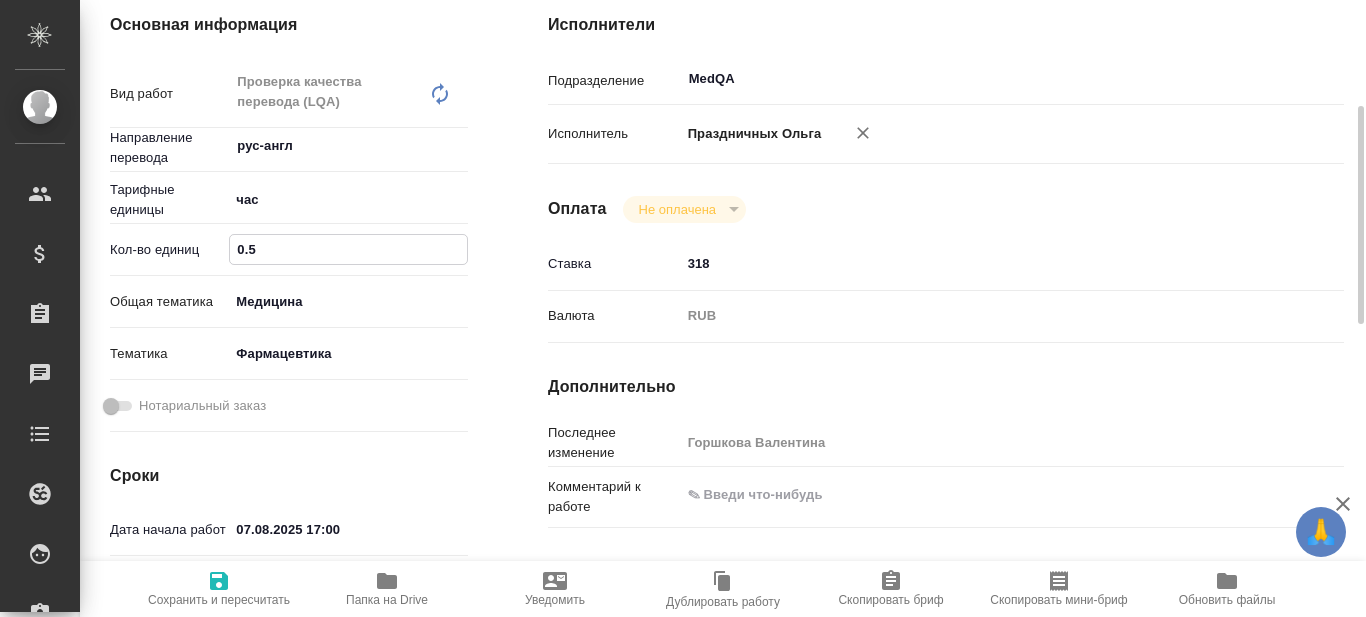 type on "0.5" 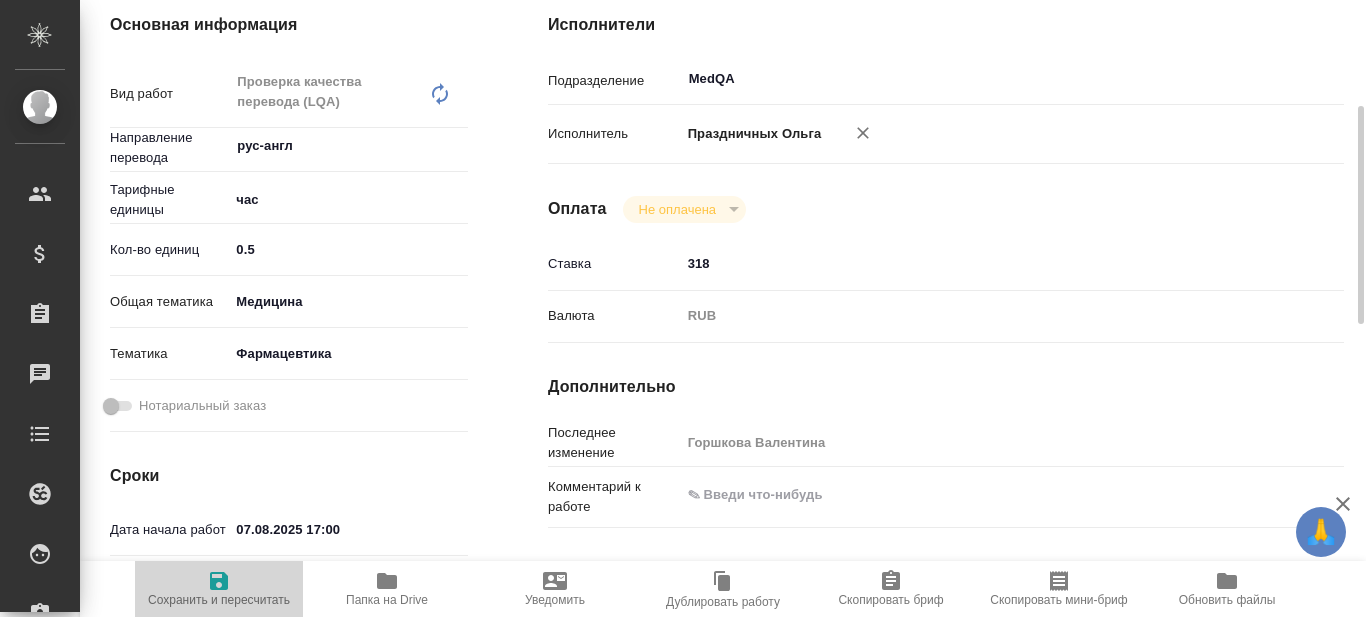 click 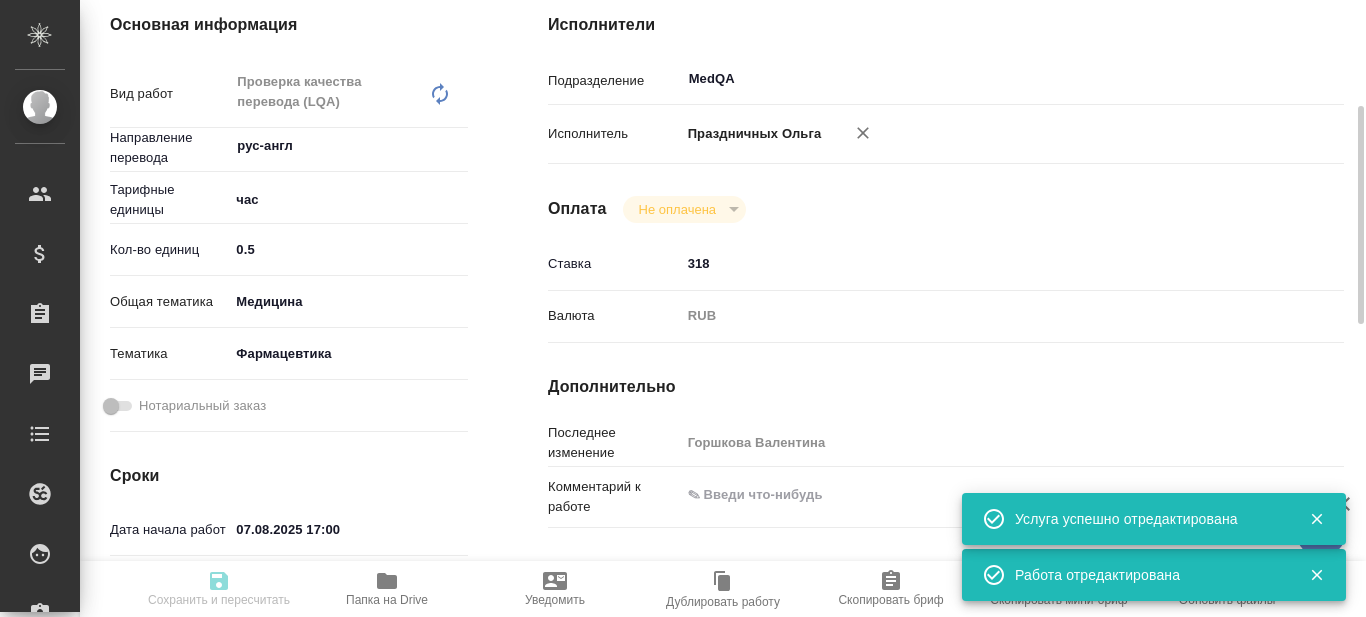 type on "readyForWork" 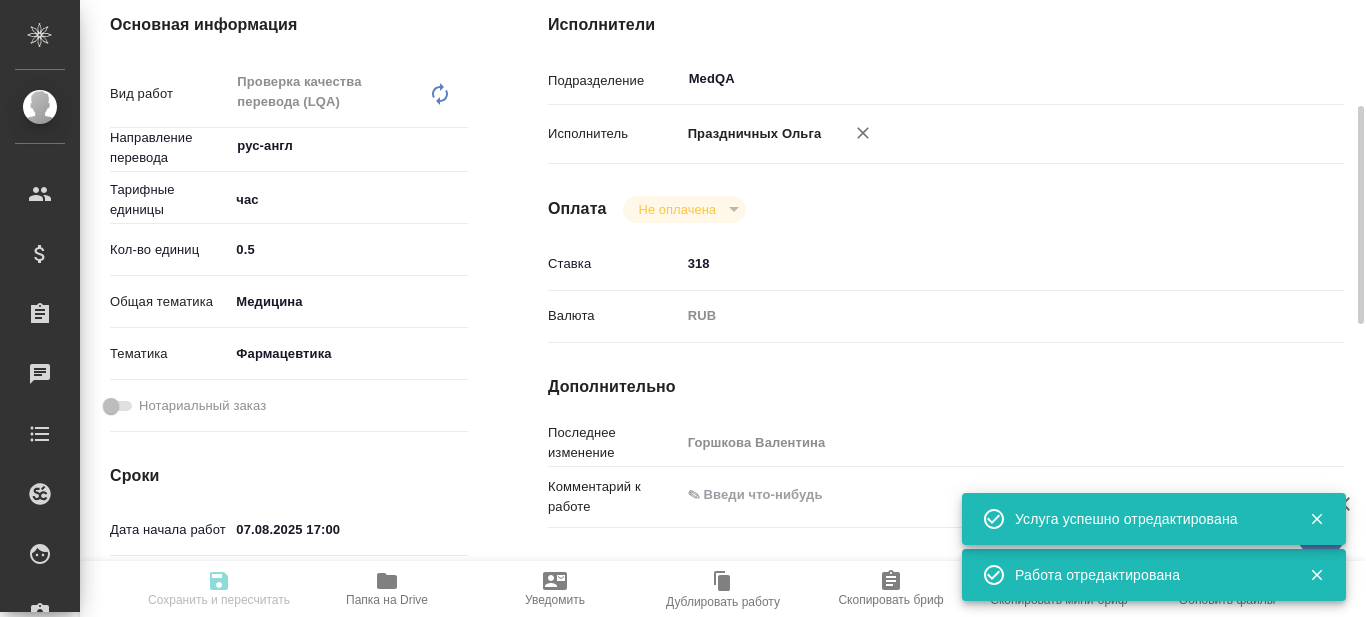 type on "рус-англ" 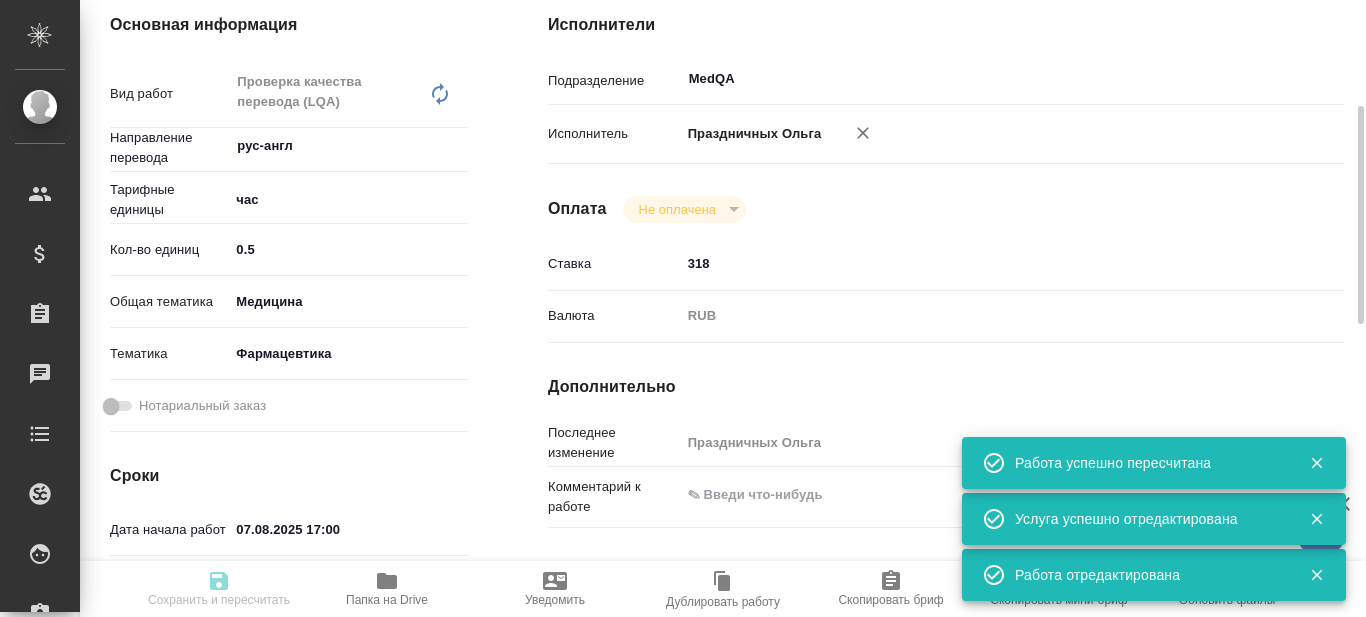 type on "readyForWork" 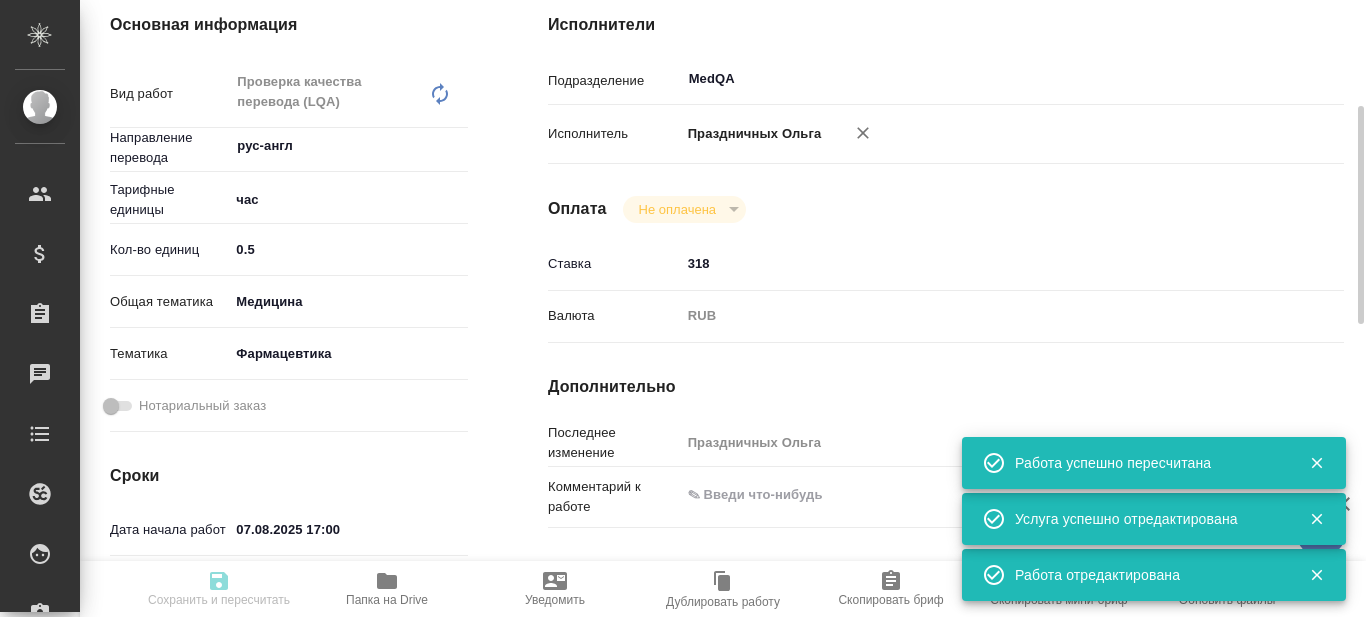 type on "рус-англ" 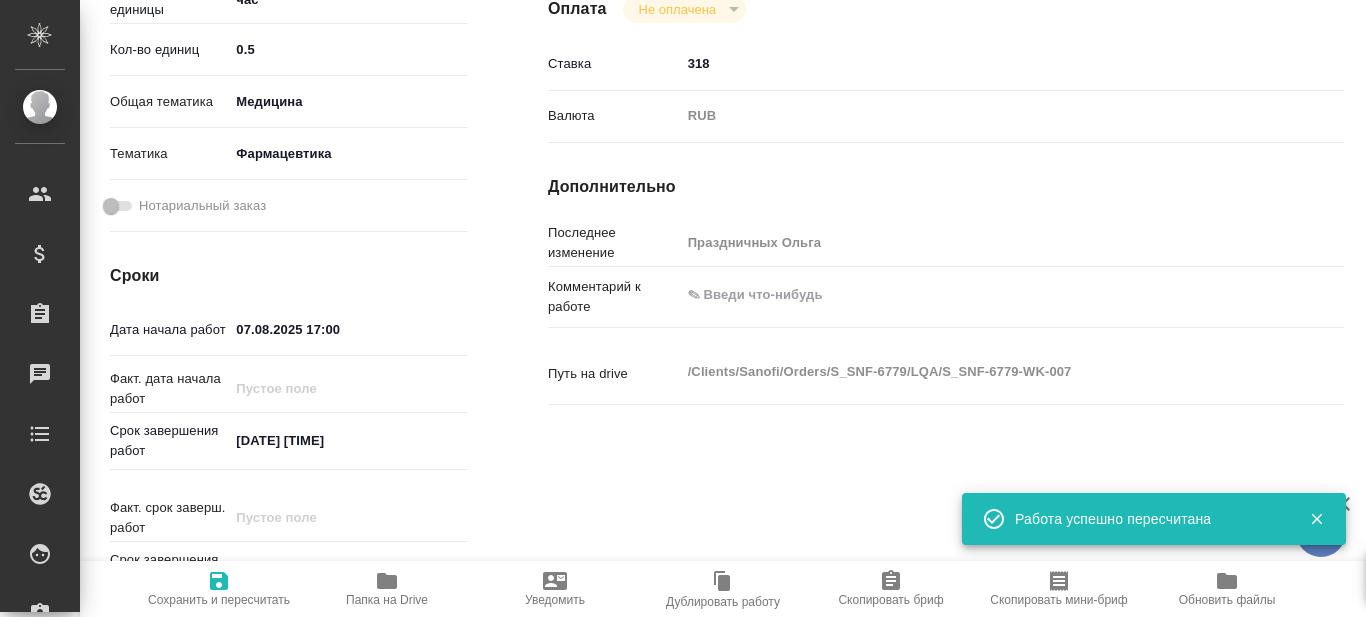 scroll, scrollTop: 0, scrollLeft: 0, axis: both 